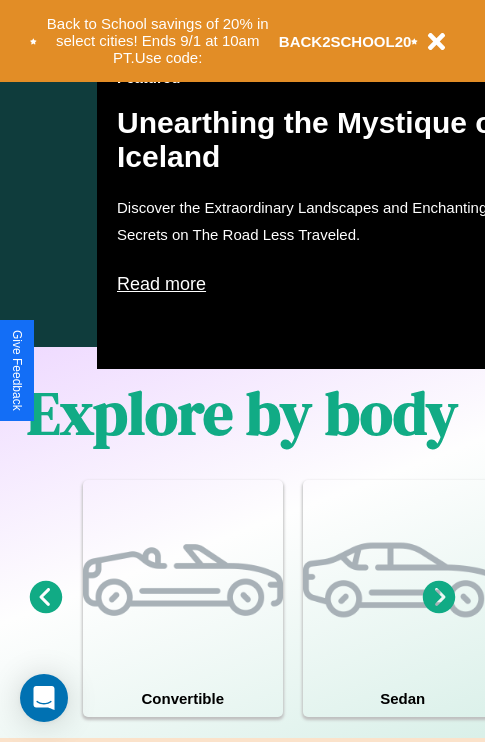 scroll, scrollTop: 1285, scrollLeft: 0, axis: vertical 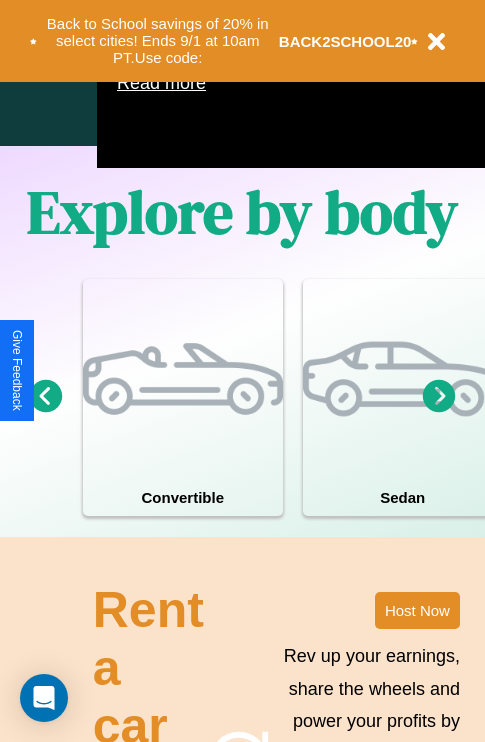 click 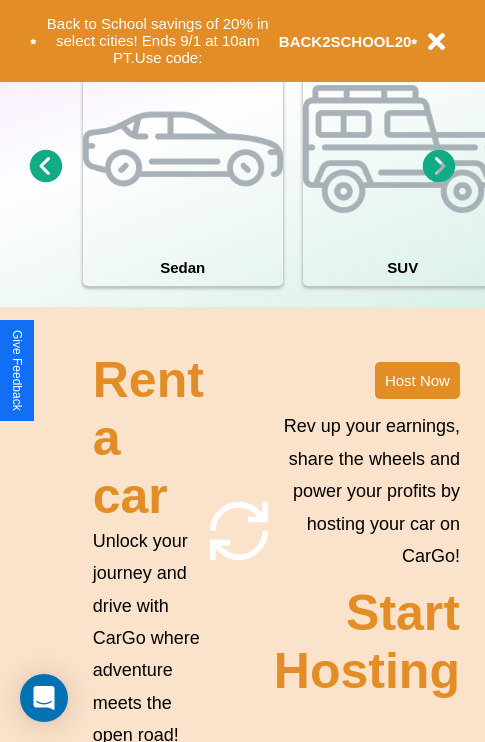 scroll, scrollTop: 1558, scrollLeft: 0, axis: vertical 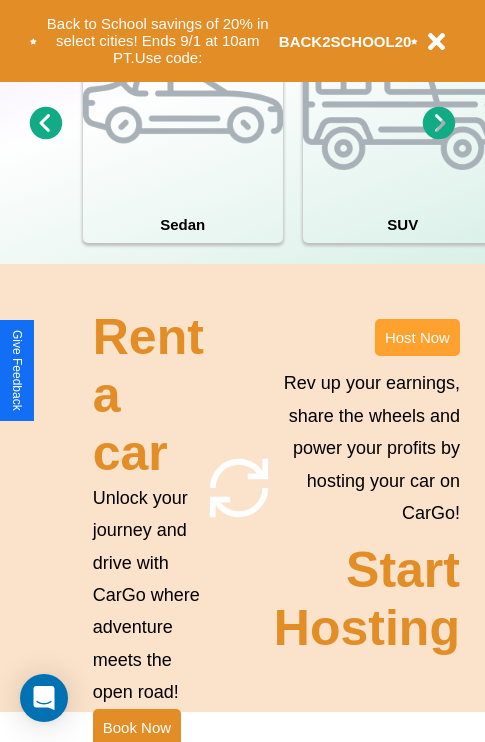 click on "Host Now" at bounding box center [417, 337] 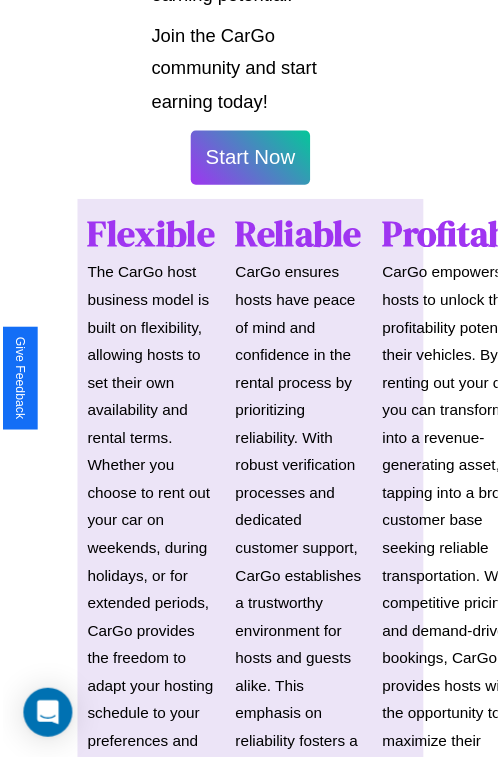scroll, scrollTop: 1417, scrollLeft: 0, axis: vertical 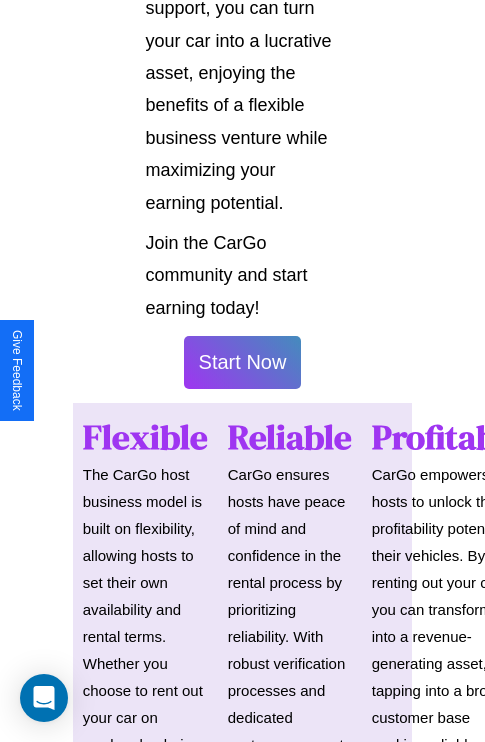 click on "Start Now" at bounding box center (243, 362) 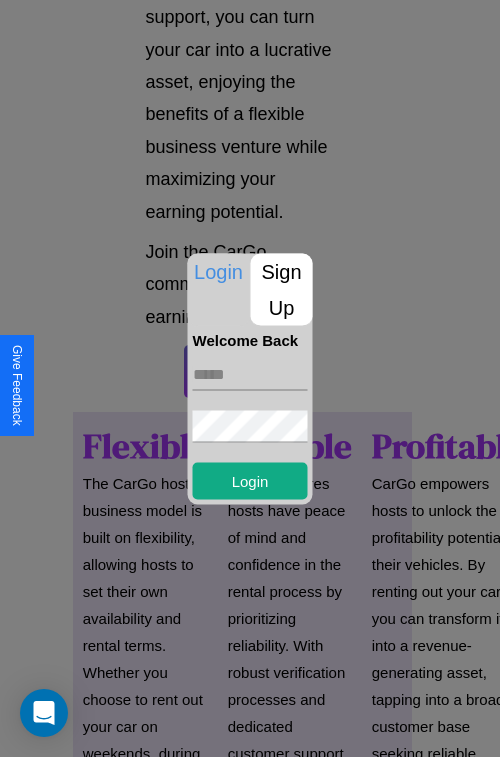 click at bounding box center (250, 374) 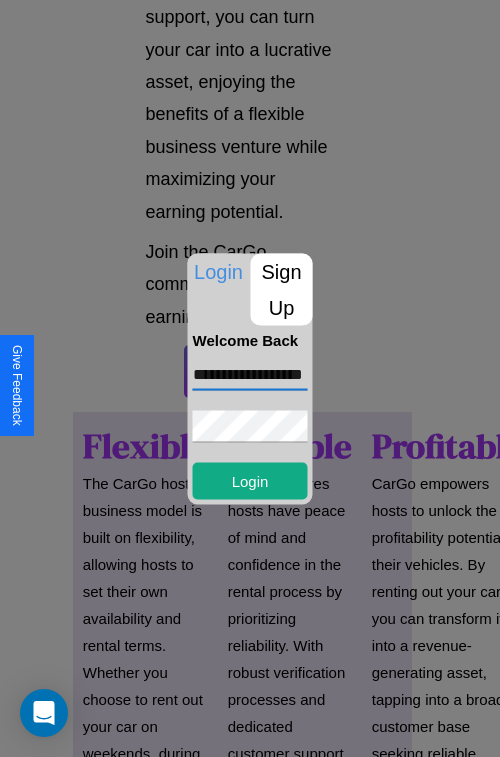 scroll, scrollTop: 0, scrollLeft: 41, axis: horizontal 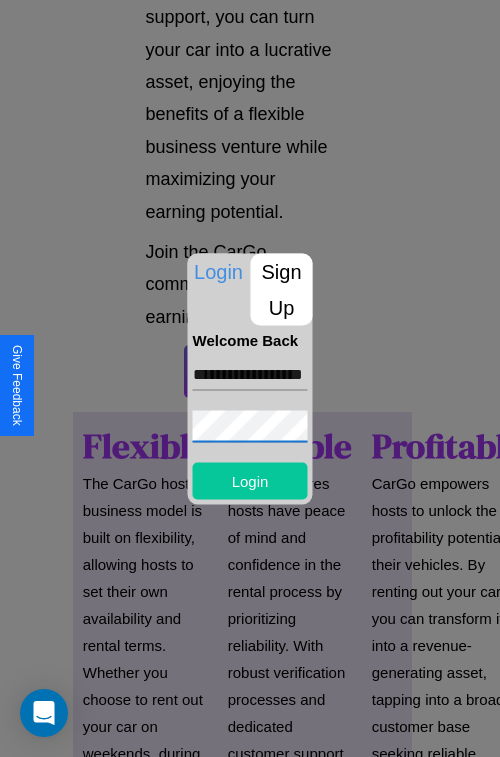 click on "Login" at bounding box center [250, 480] 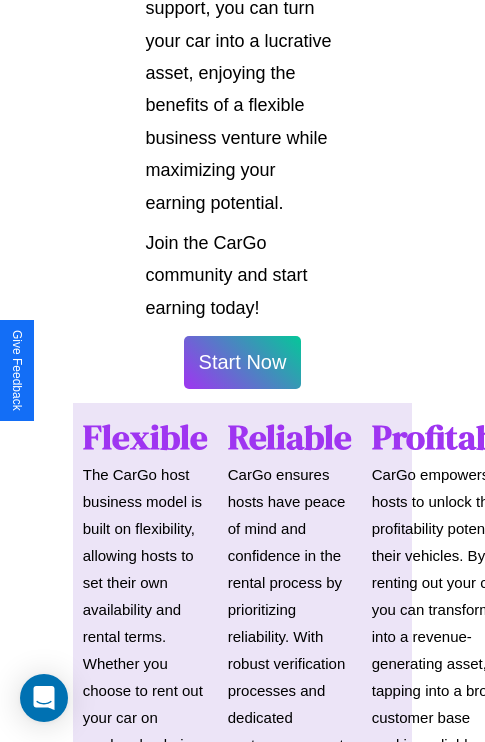scroll, scrollTop: 1419, scrollLeft: 0, axis: vertical 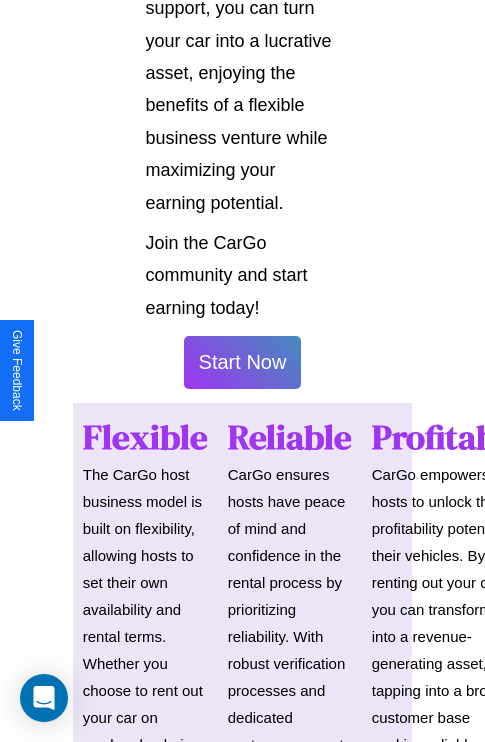 click on "Start Now" at bounding box center (243, 362) 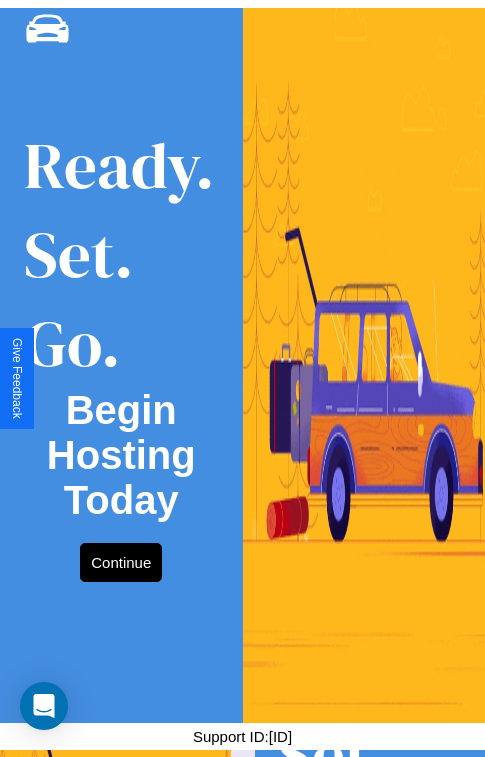 scroll, scrollTop: 0, scrollLeft: 0, axis: both 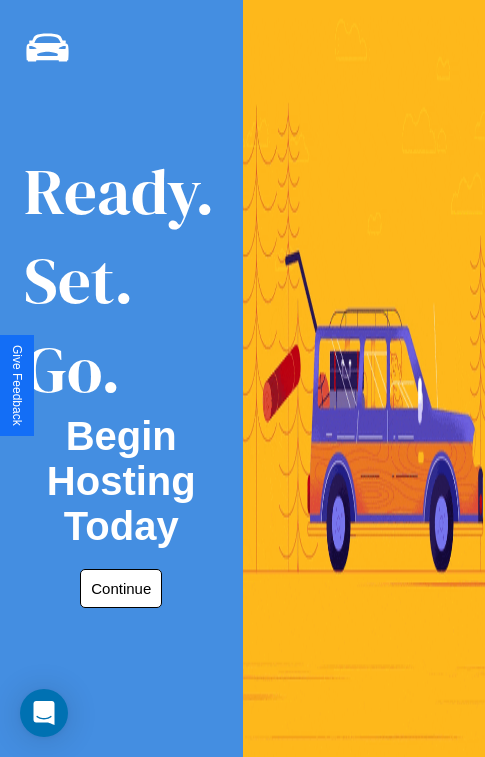 click on "Continue" at bounding box center (121, 588) 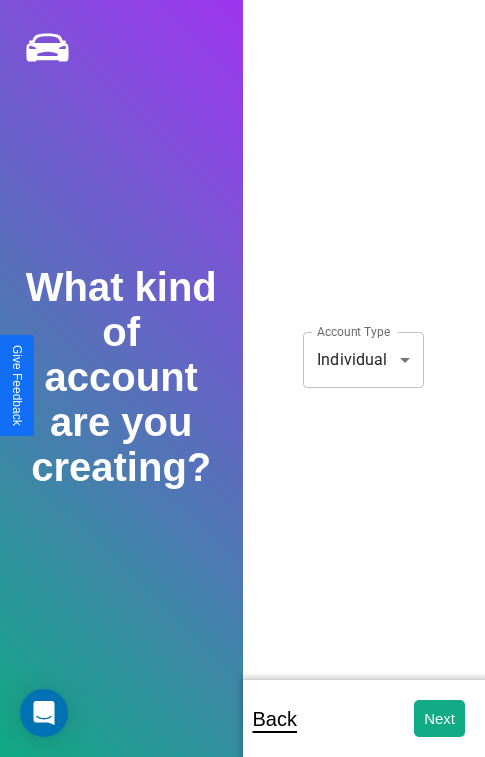 click on "**********" at bounding box center [242, 392] 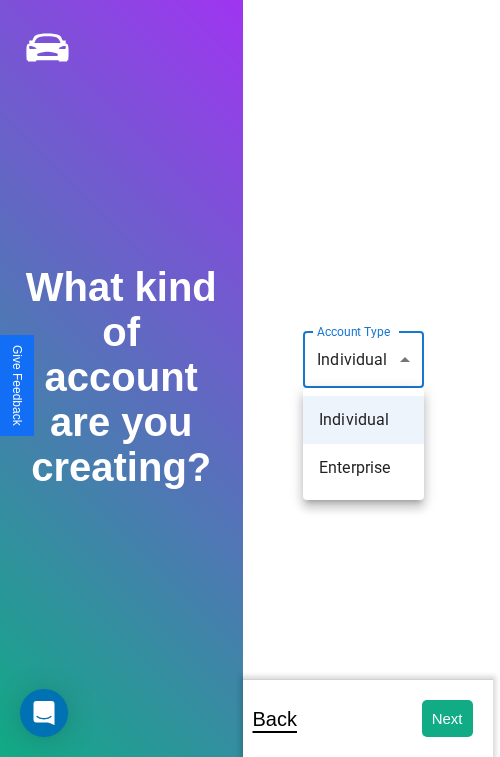 click on "Individual" at bounding box center (363, 420) 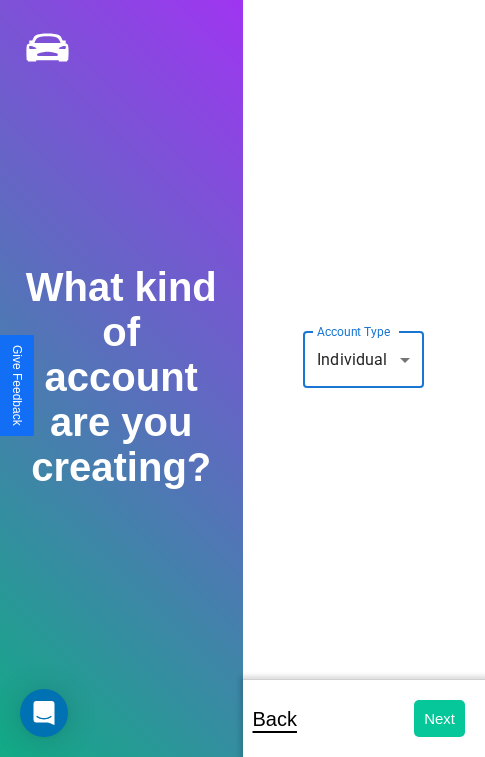 click on "Next" at bounding box center (439, 718) 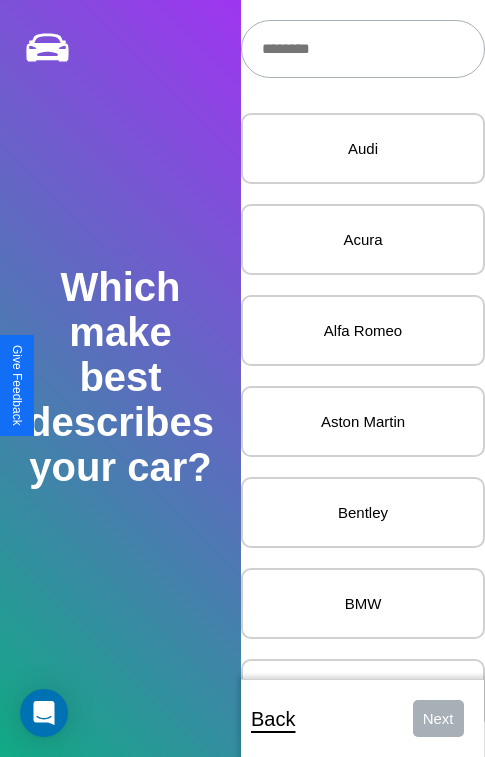 scroll, scrollTop: 27, scrollLeft: 0, axis: vertical 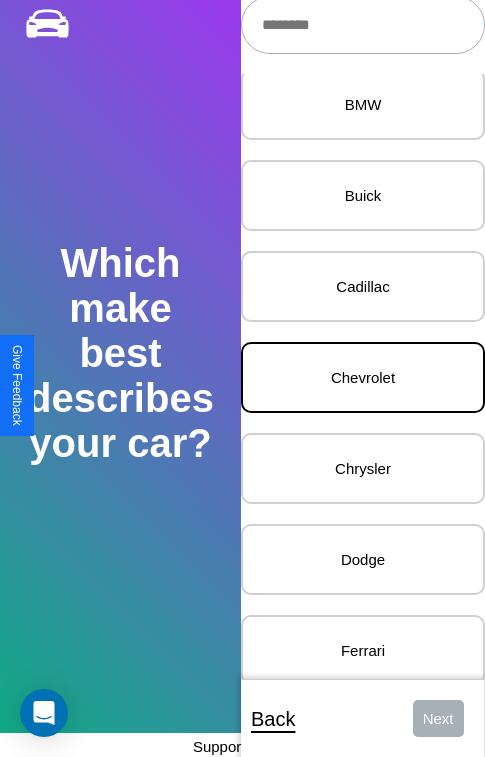 click on "Chevrolet" at bounding box center (363, 377) 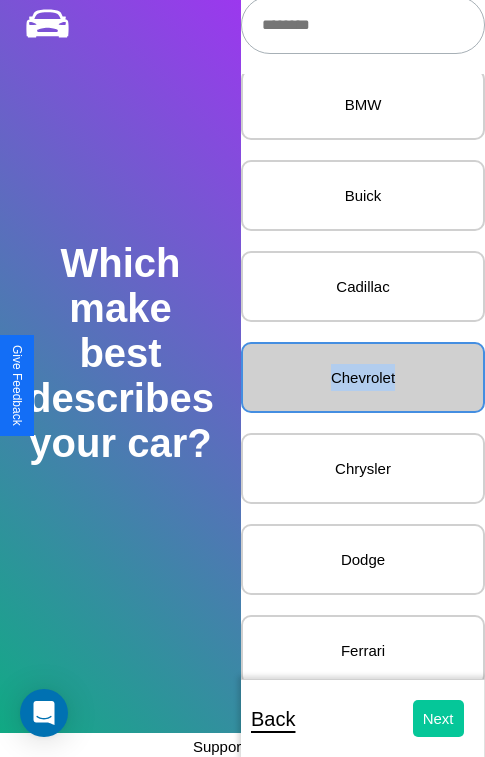 click on "Next" at bounding box center [438, 718] 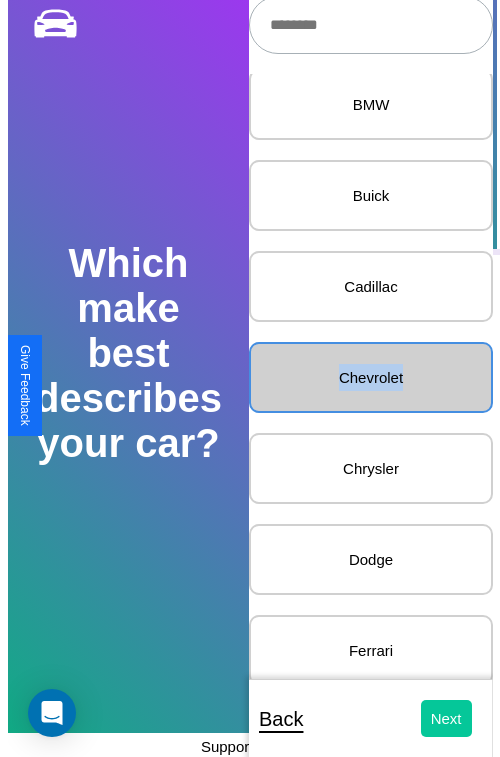 scroll, scrollTop: 0, scrollLeft: 0, axis: both 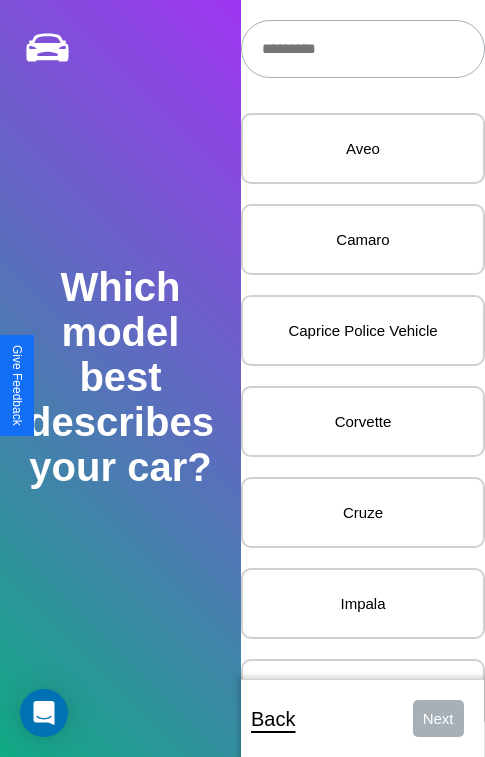 click at bounding box center (363, 49) 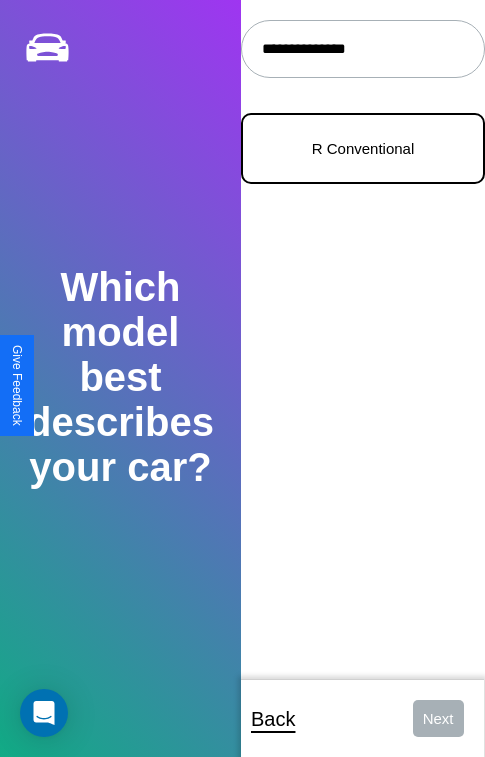 type on "**********" 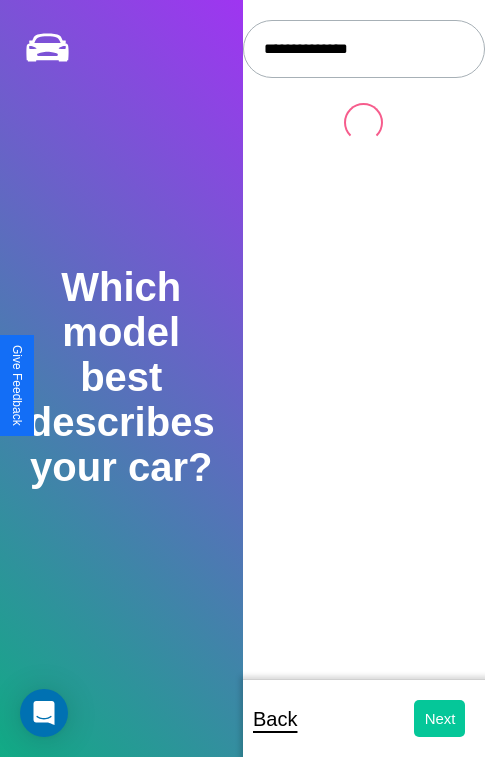click on "Next" at bounding box center [439, 718] 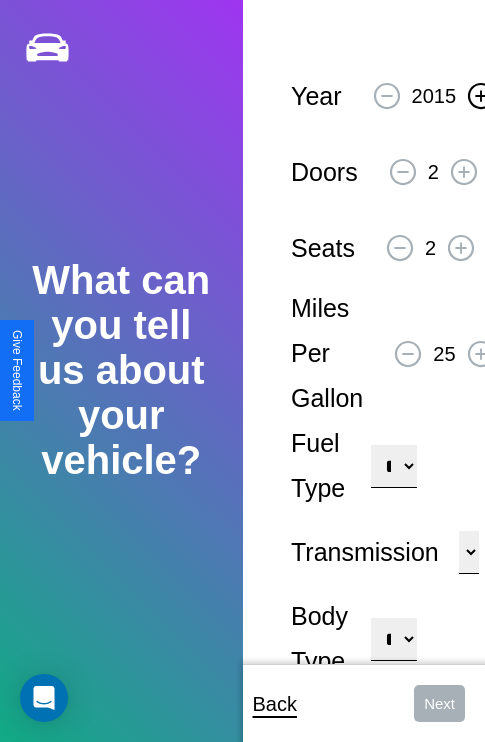 click 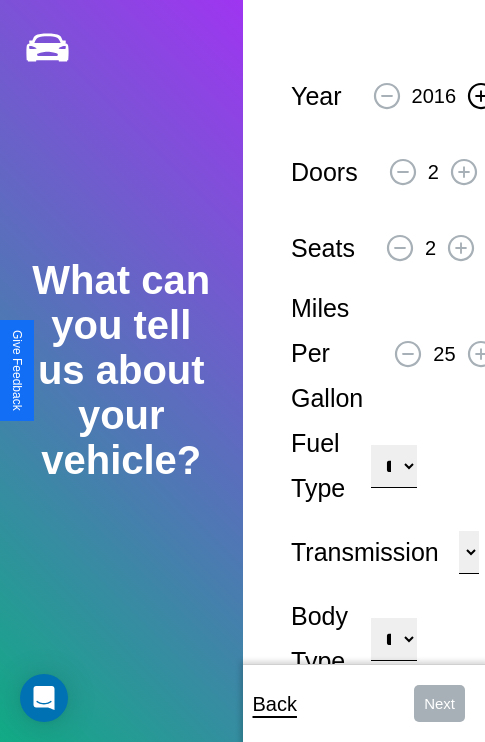 click 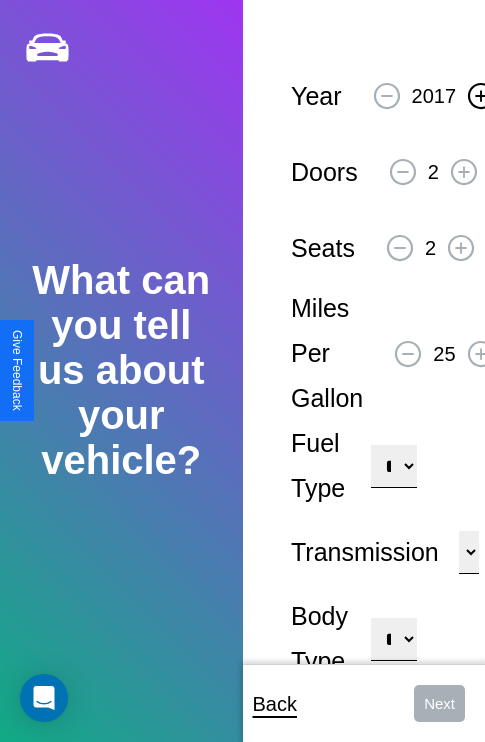 click 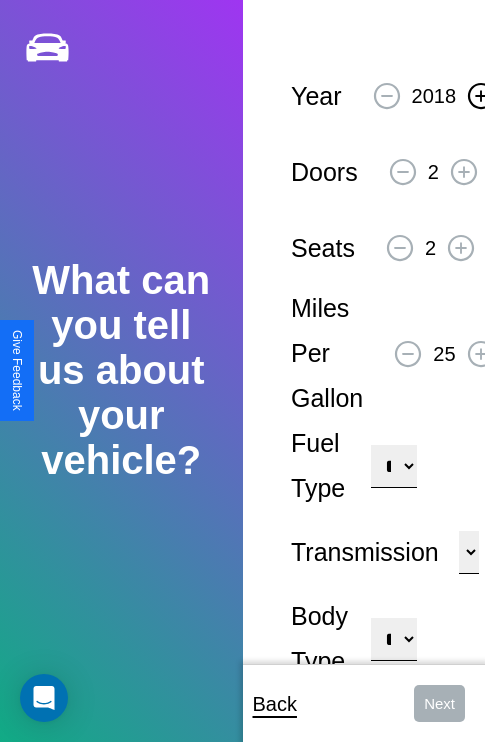 click 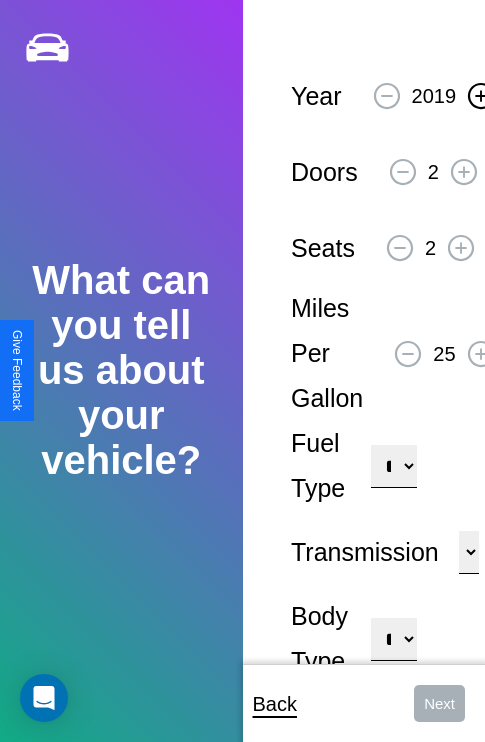 click 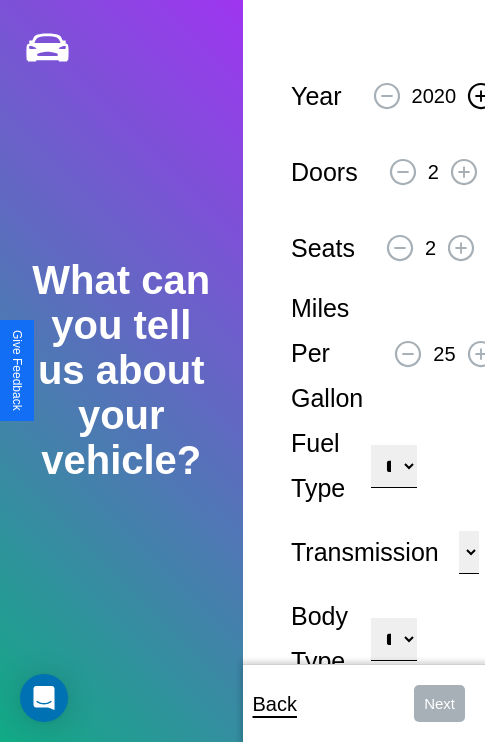 click 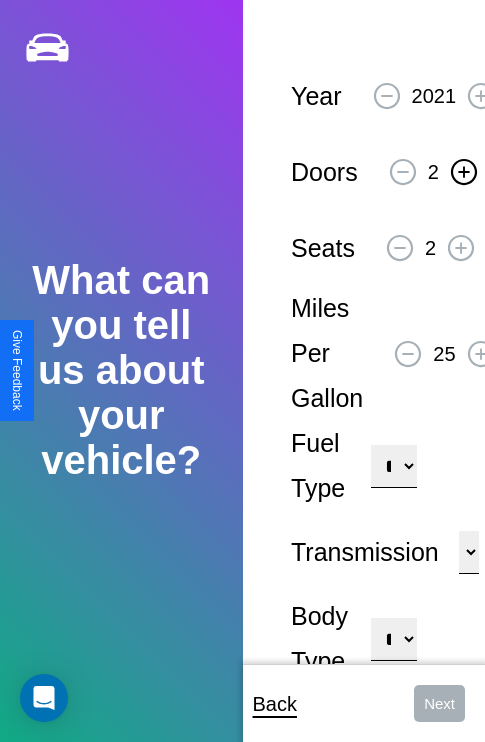 click 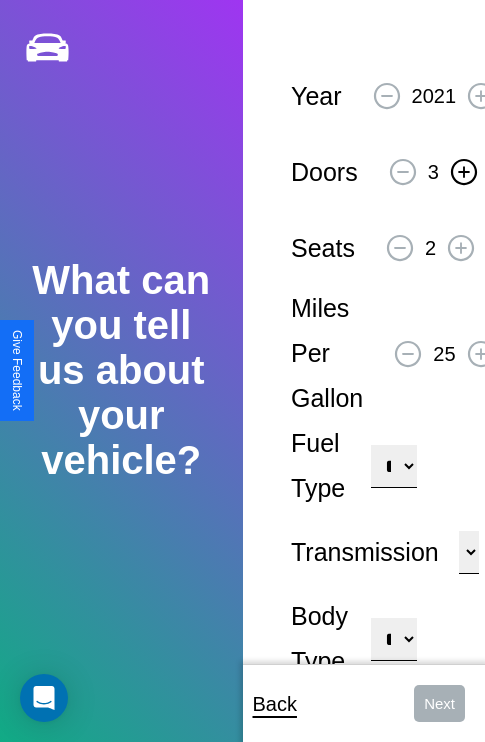 click 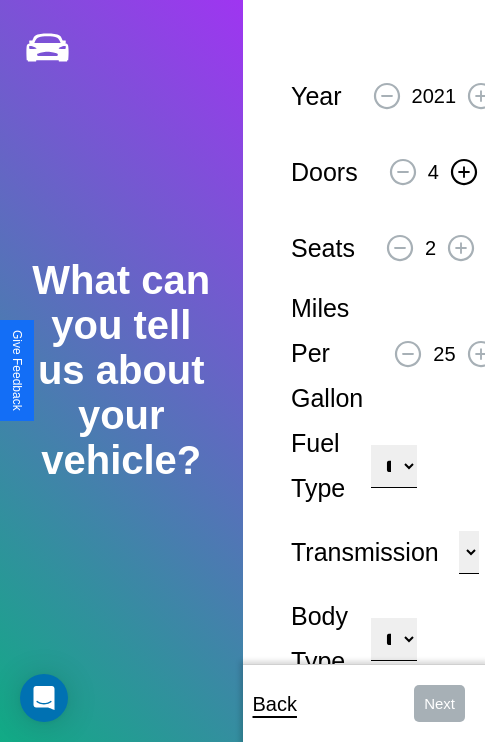 click 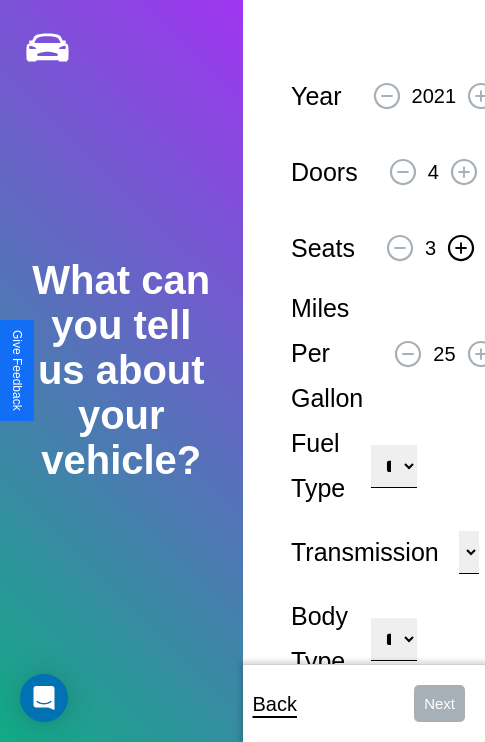 click 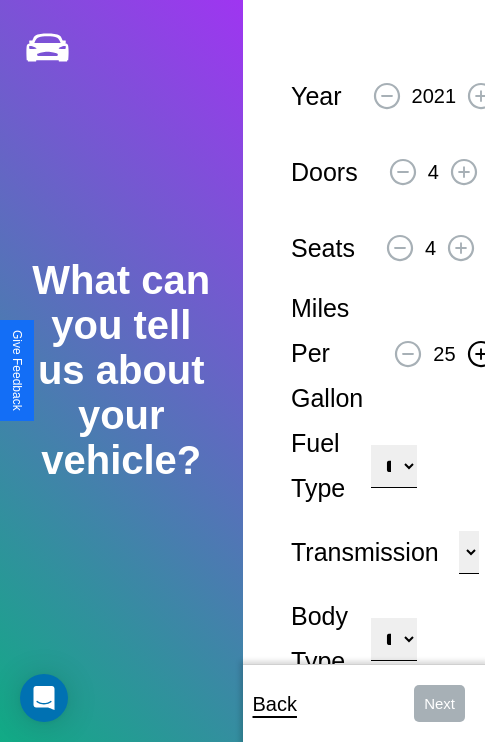 click 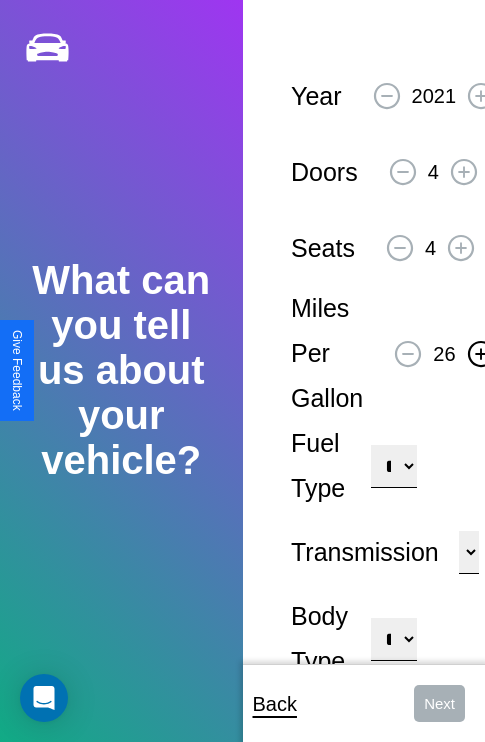 click on "**********" at bounding box center (393, 466) 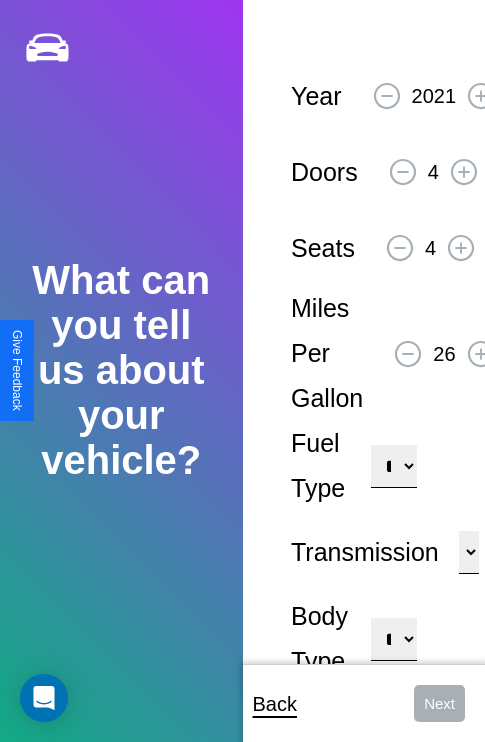 select on "***" 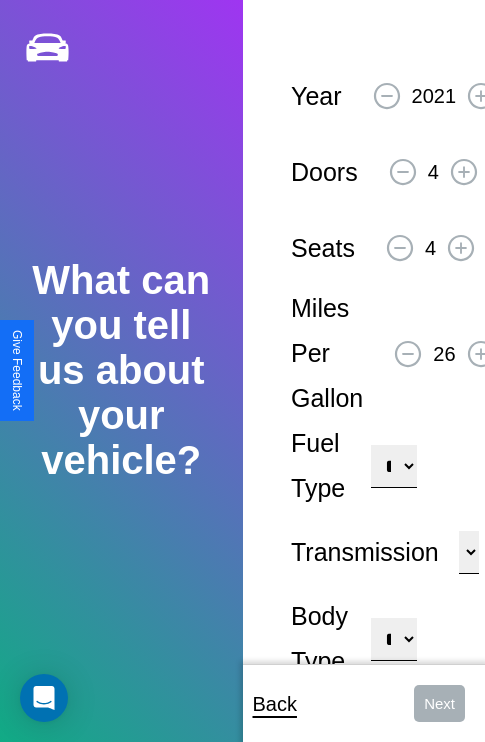 click on "****** ********* ******" at bounding box center [469, 552] 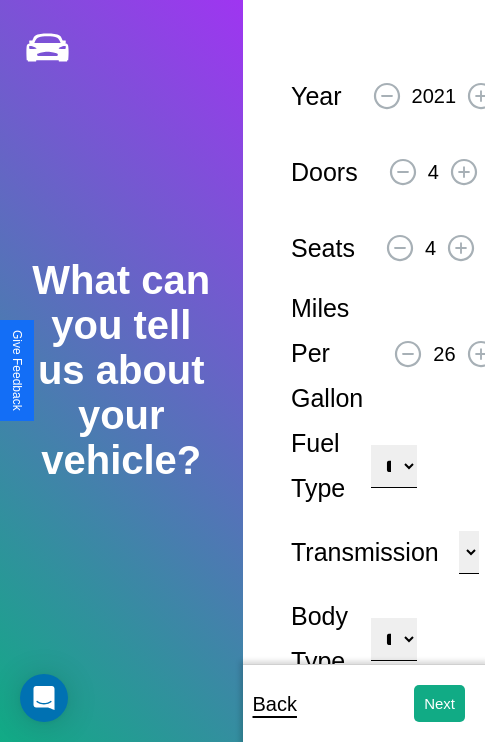 click on "**********" at bounding box center [393, 639] 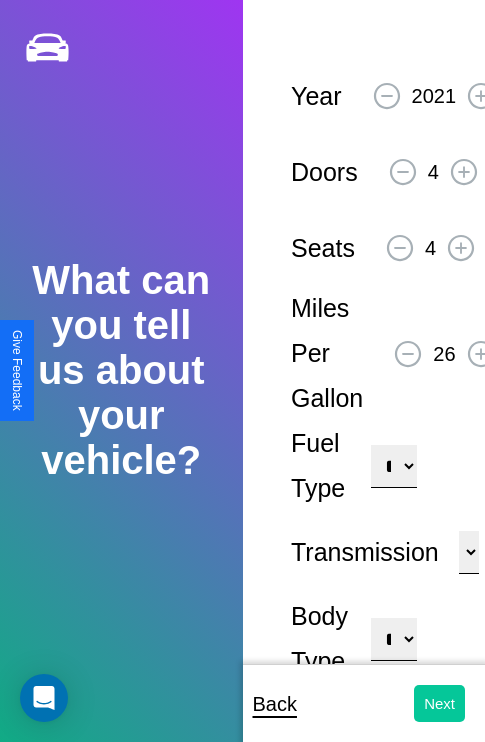click on "Next" at bounding box center (439, 703) 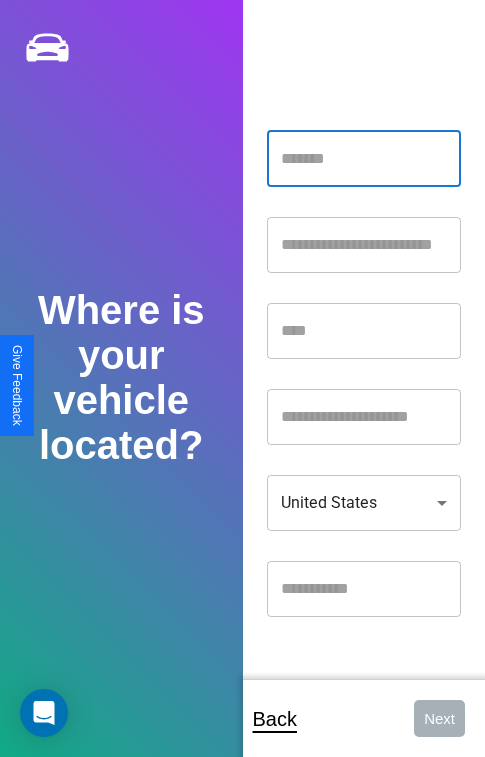 click at bounding box center (364, 159) 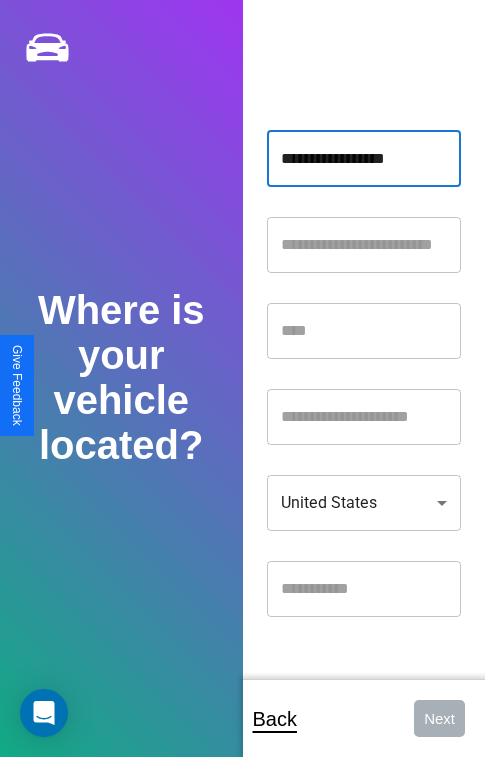 type on "**********" 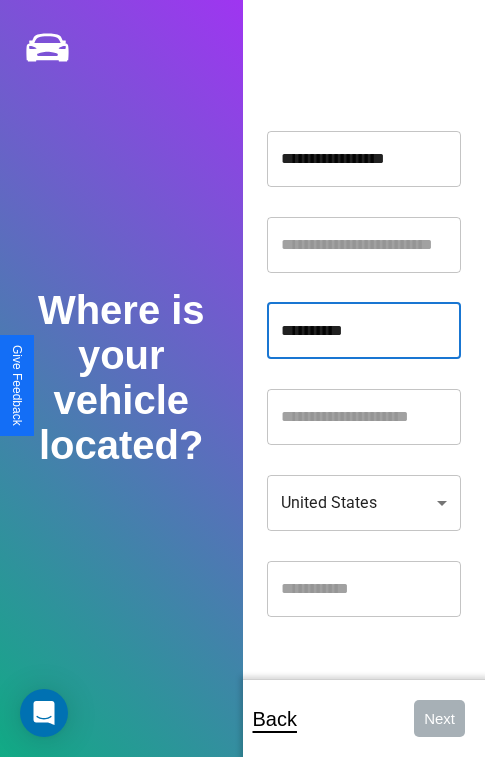 type on "**********" 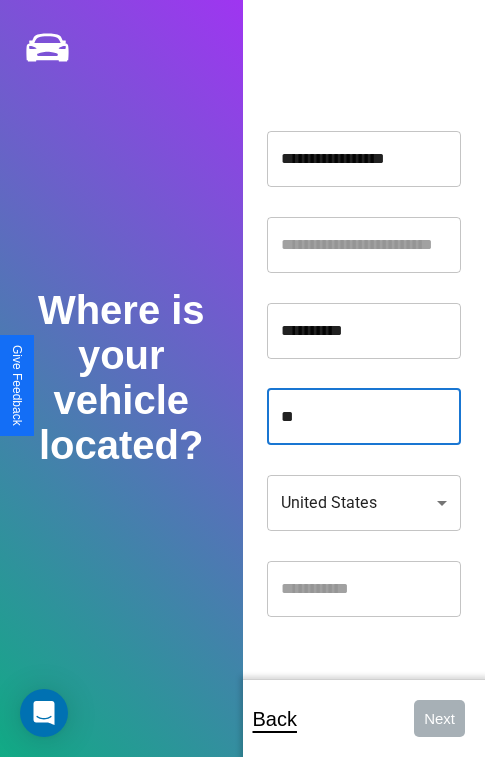 type on "**" 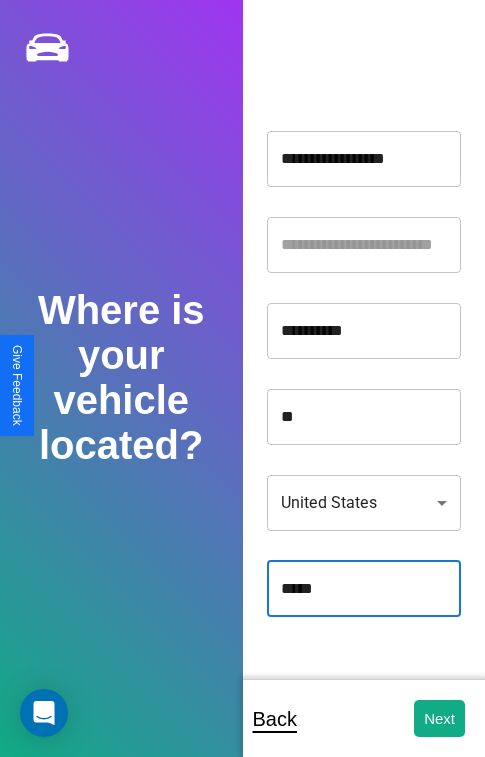 type on "*****" 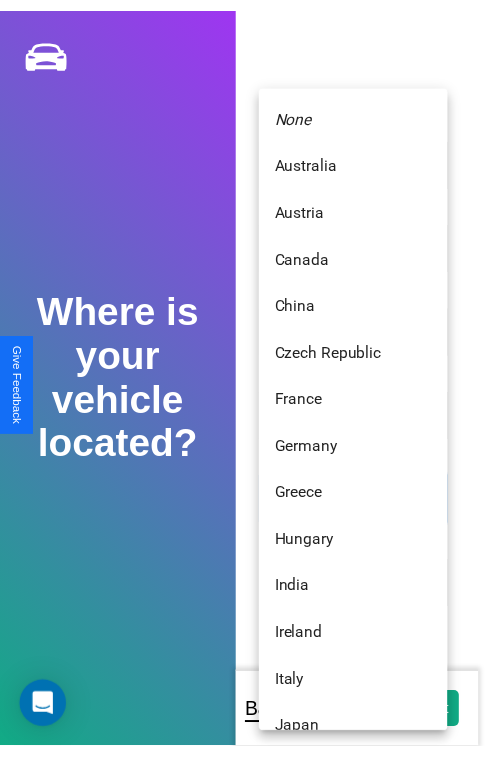 scroll, scrollTop: 459, scrollLeft: 0, axis: vertical 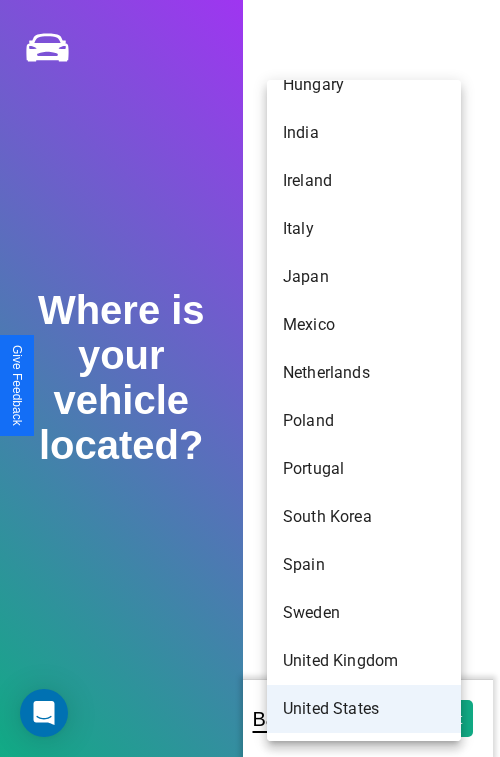 click on "United States" at bounding box center [364, 709] 